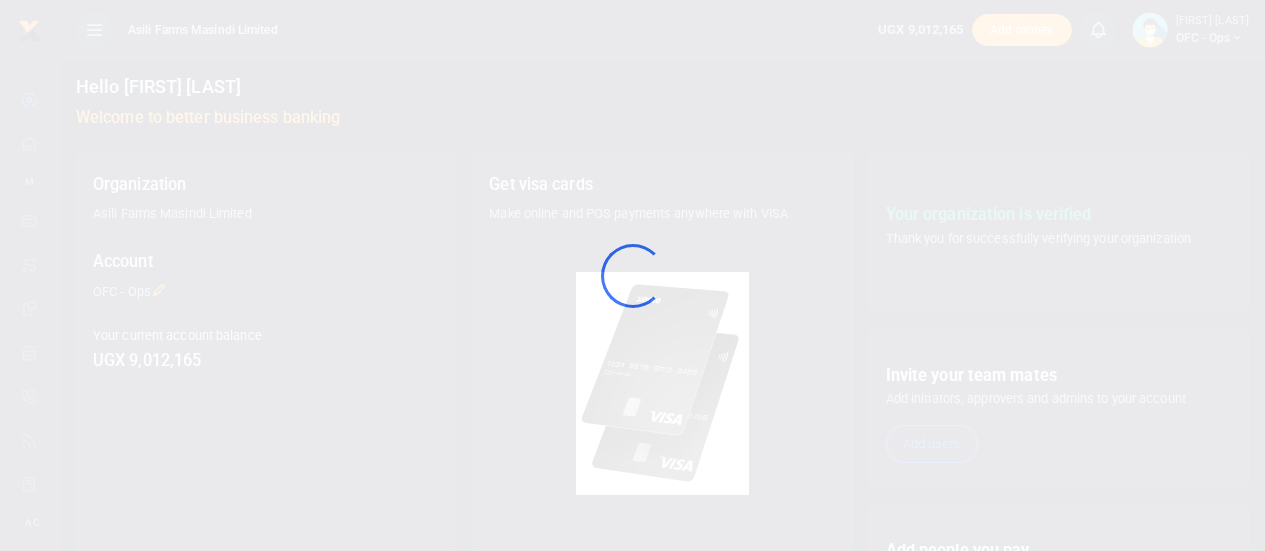 scroll, scrollTop: 0, scrollLeft: 0, axis: both 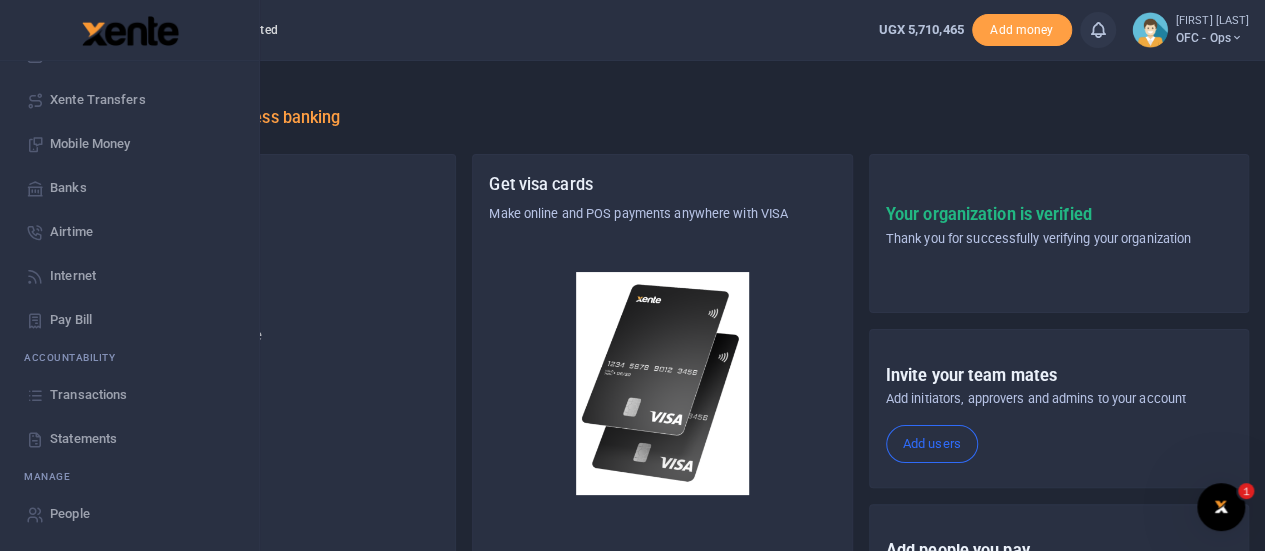 click on "Transactions" at bounding box center [88, 395] 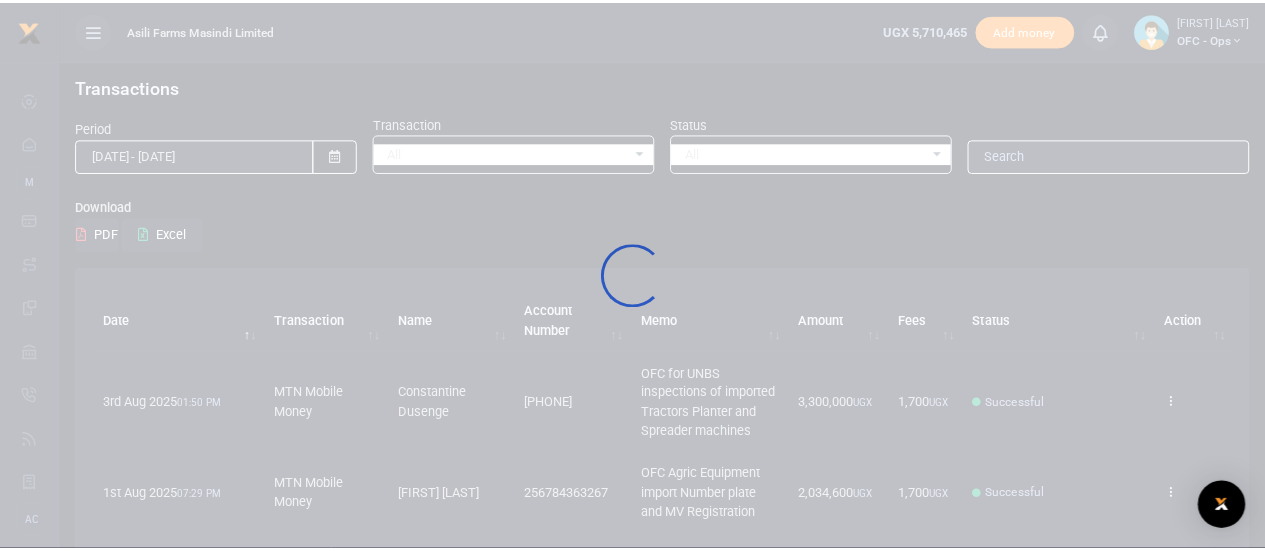 scroll, scrollTop: 0, scrollLeft: 0, axis: both 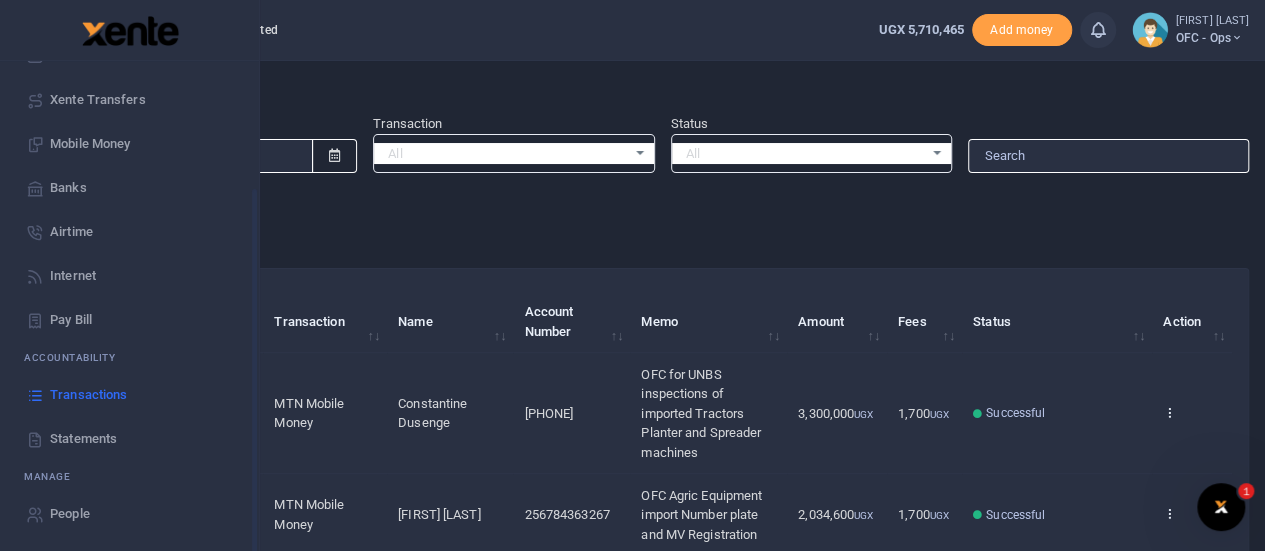 click on "Statements" at bounding box center [83, 439] 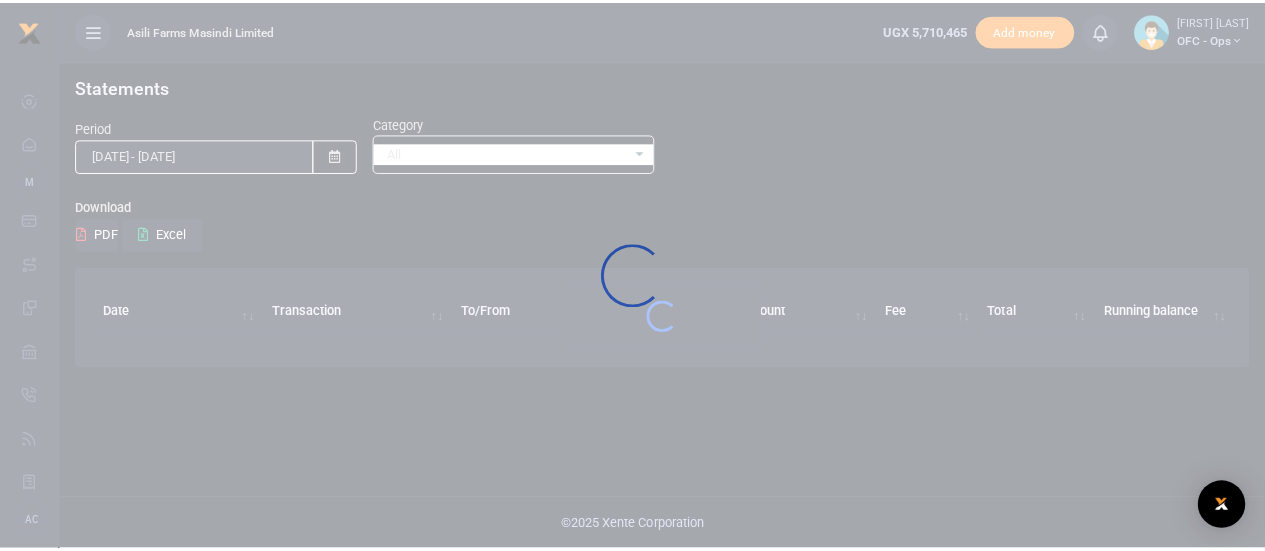 scroll, scrollTop: 0, scrollLeft: 0, axis: both 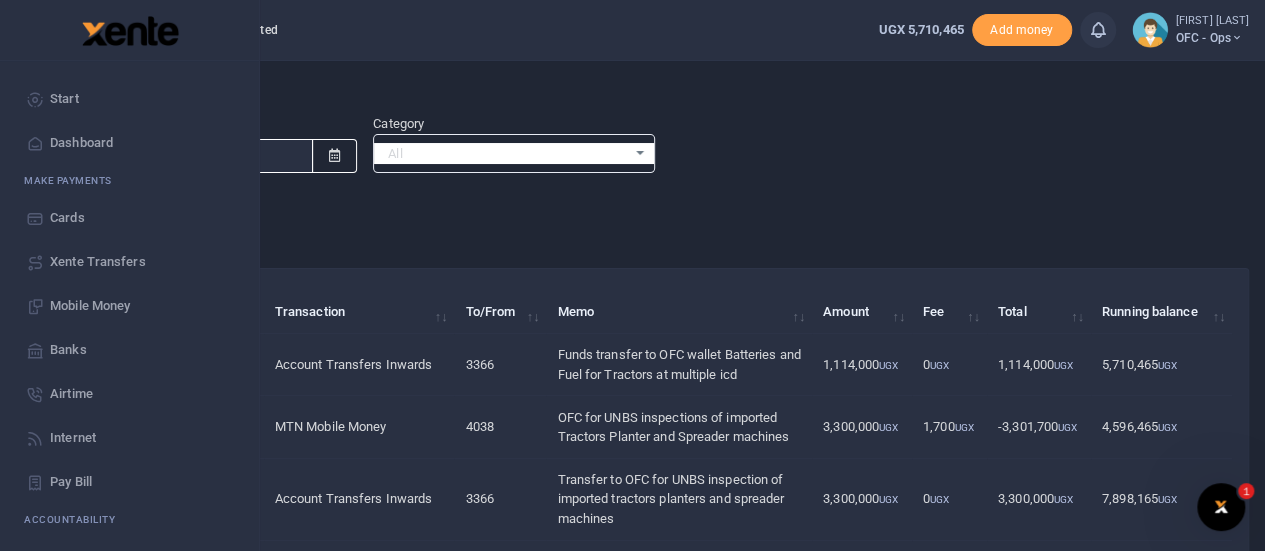 click on "Start" at bounding box center (64, 99) 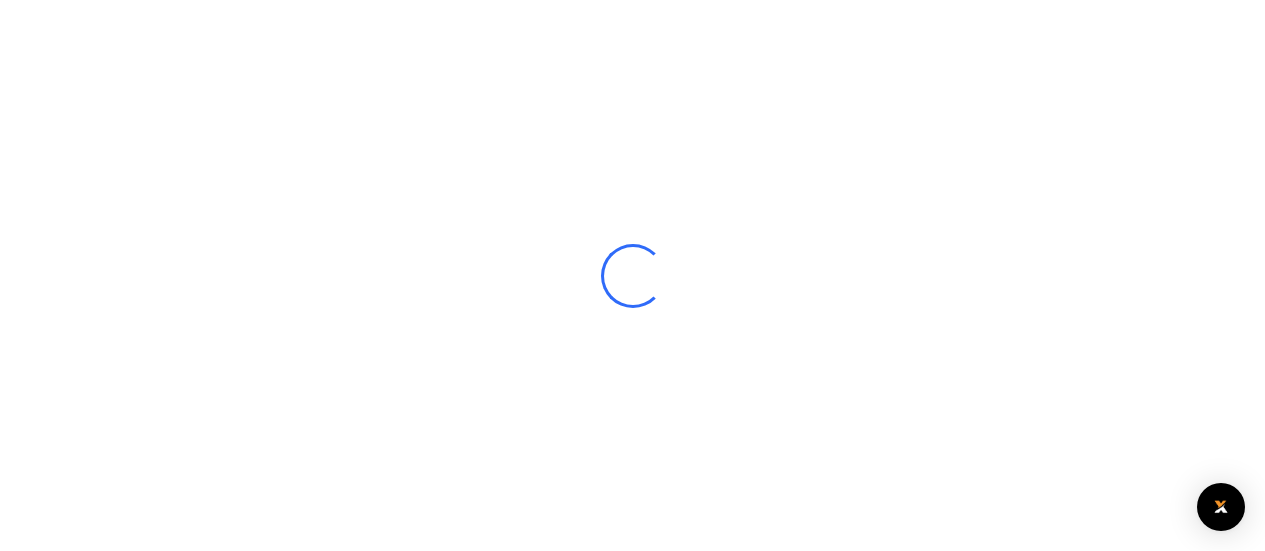 scroll, scrollTop: 0, scrollLeft: 0, axis: both 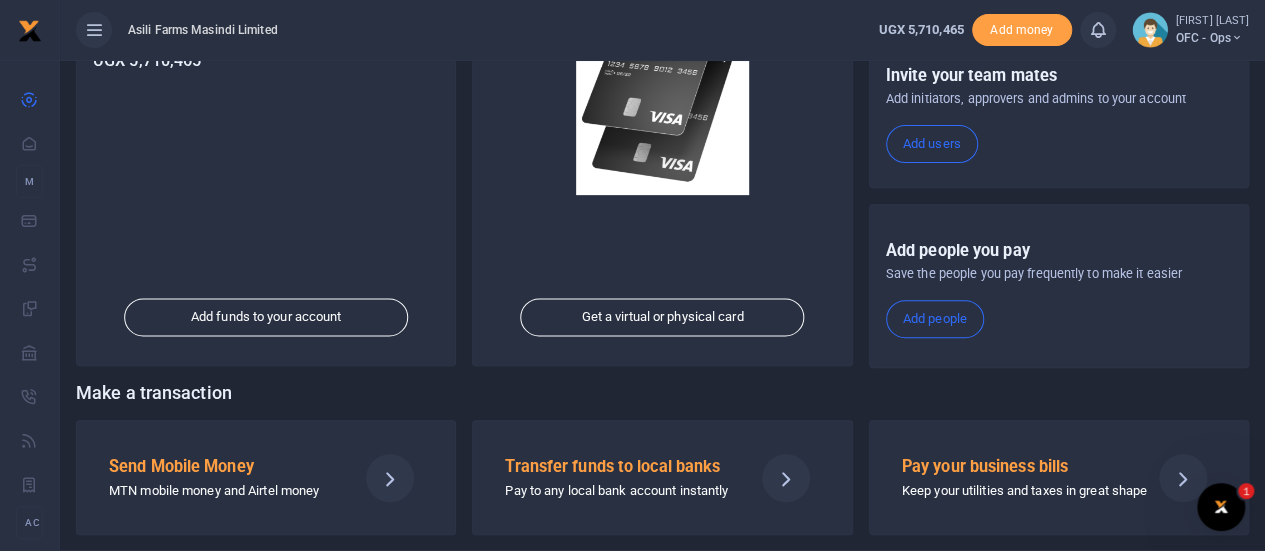 click on "Send Mobile Money" at bounding box center (225, 467) 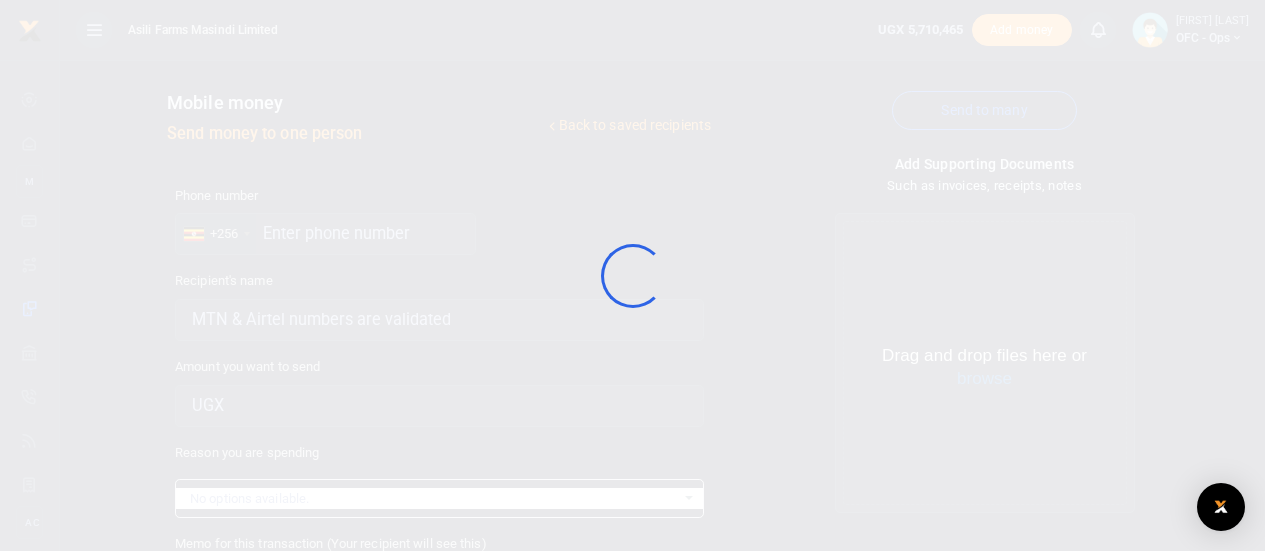 scroll, scrollTop: 0, scrollLeft: 0, axis: both 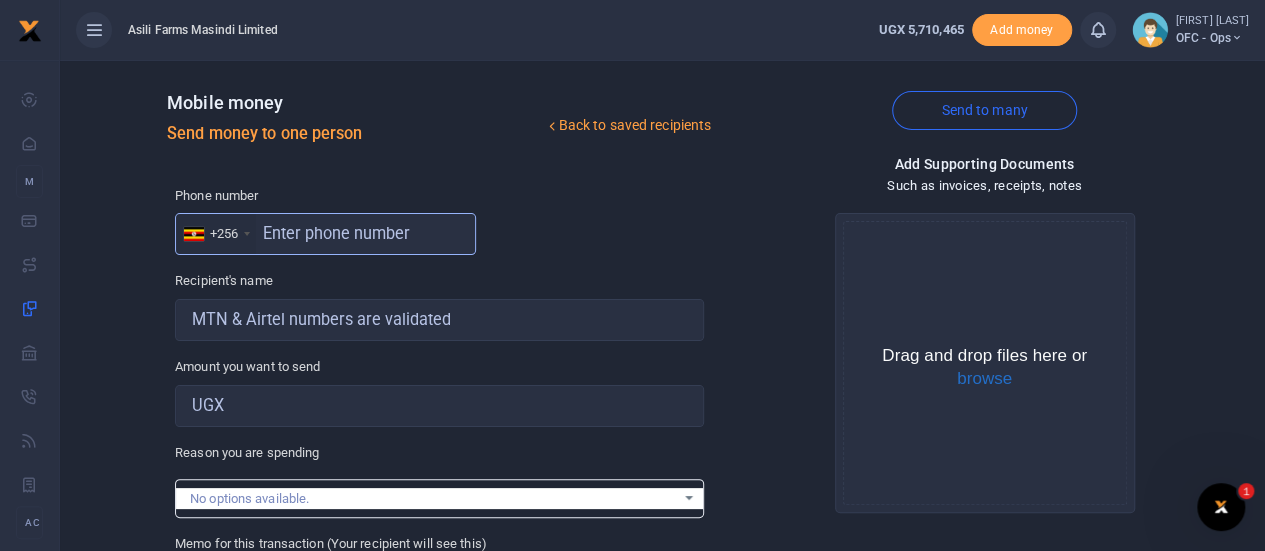 click at bounding box center (325, 234) 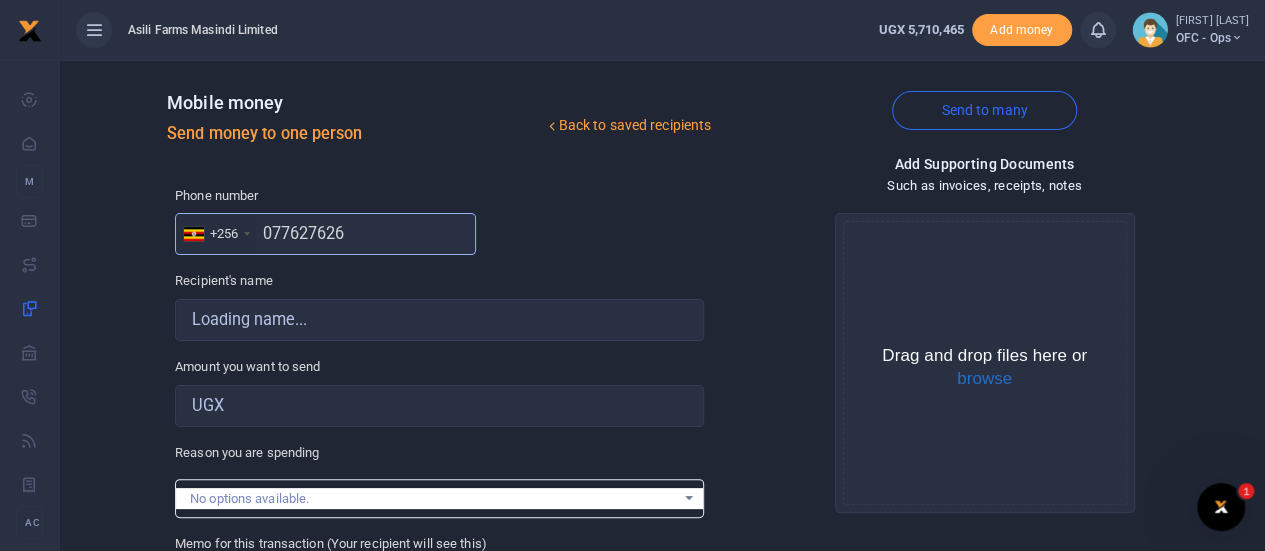 type on "[PHONE]" 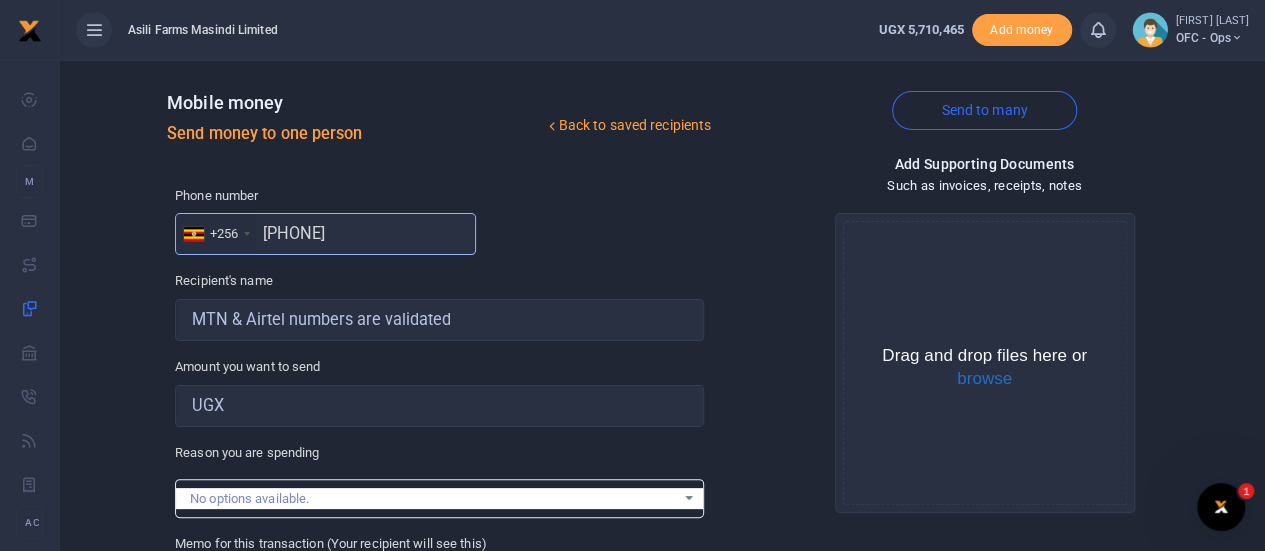 type on "[FIRST] [LAST]" 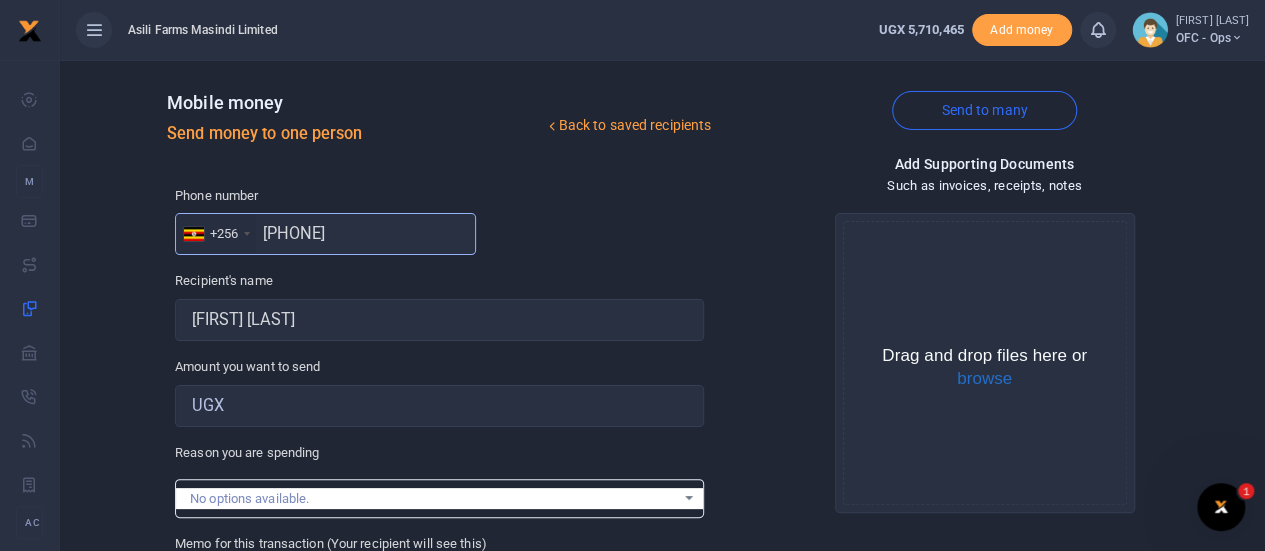 type on "[PHONE]" 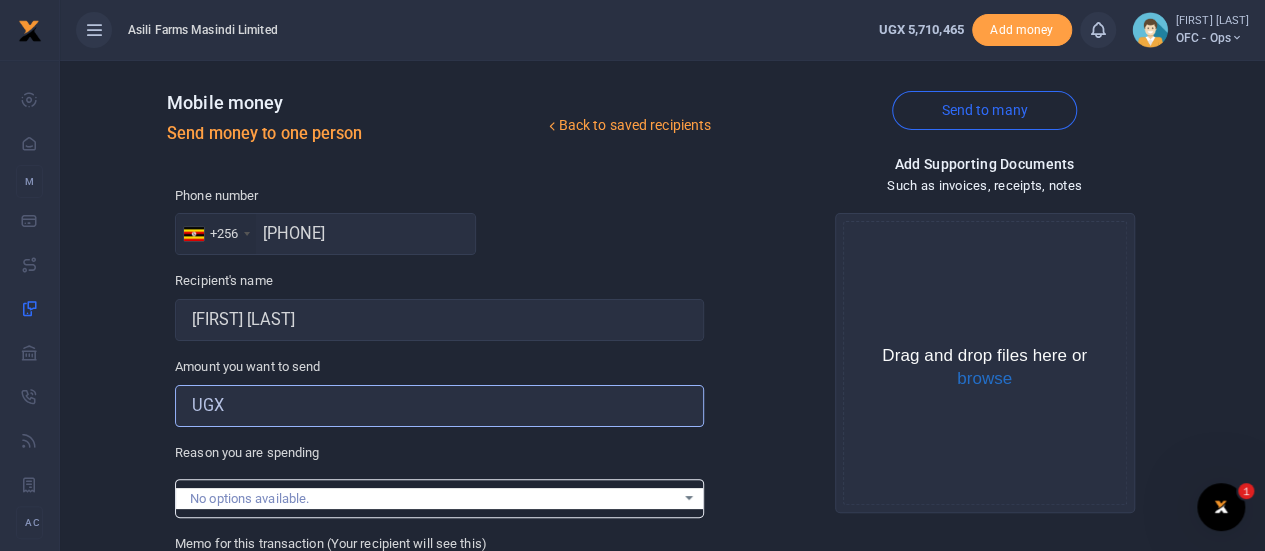 click on "Amount you want to send" at bounding box center [439, 406] 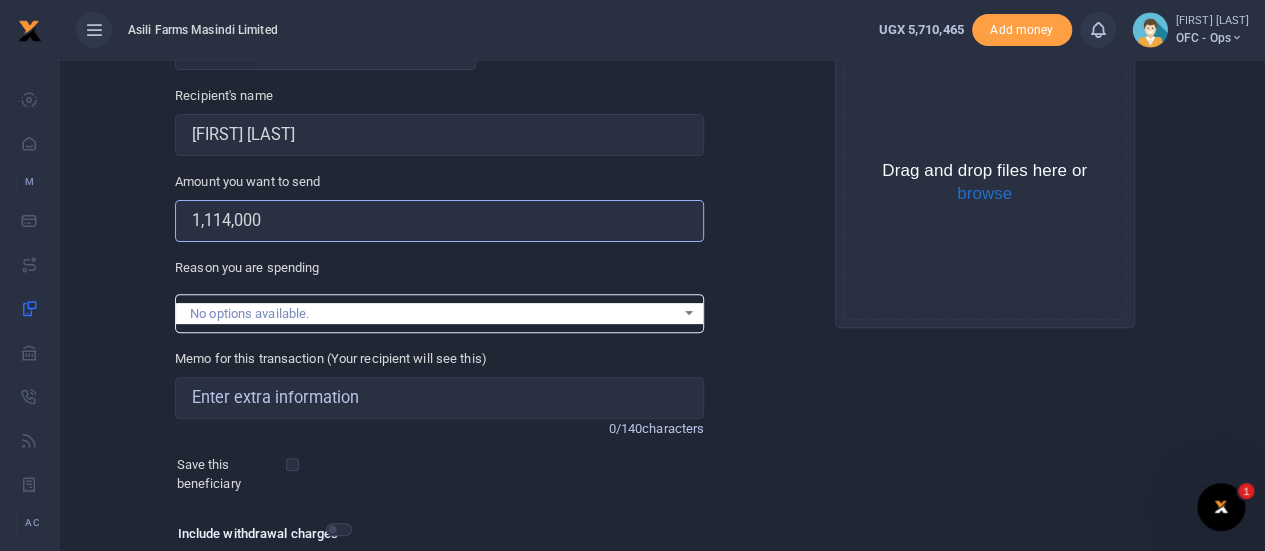 scroll, scrollTop: 200, scrollLeft: 0, axis: vertical 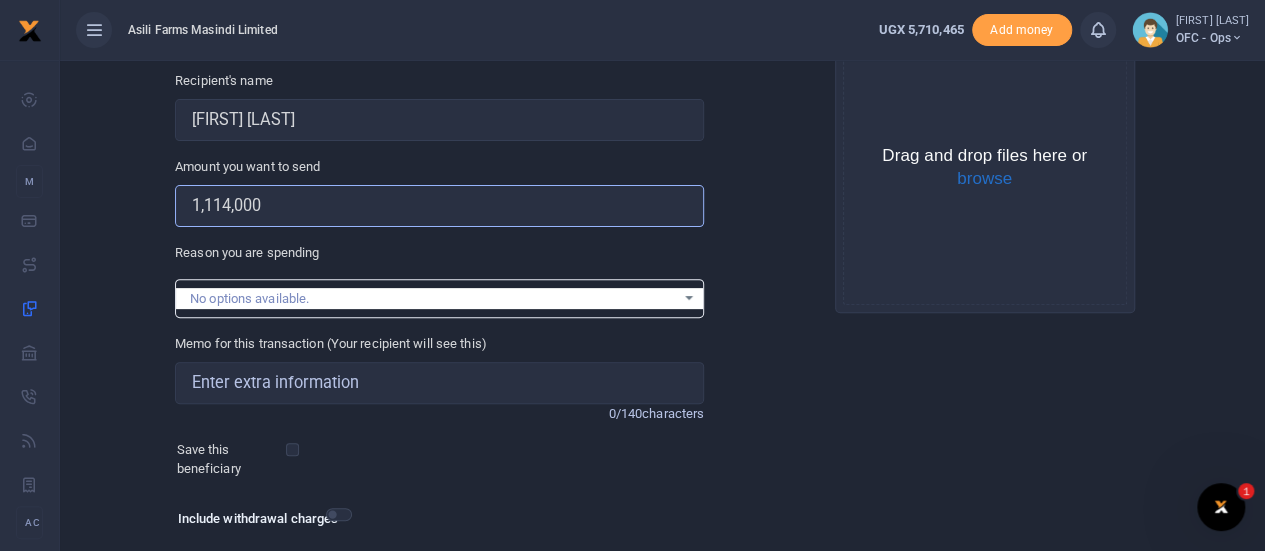 type on "1,114,000" 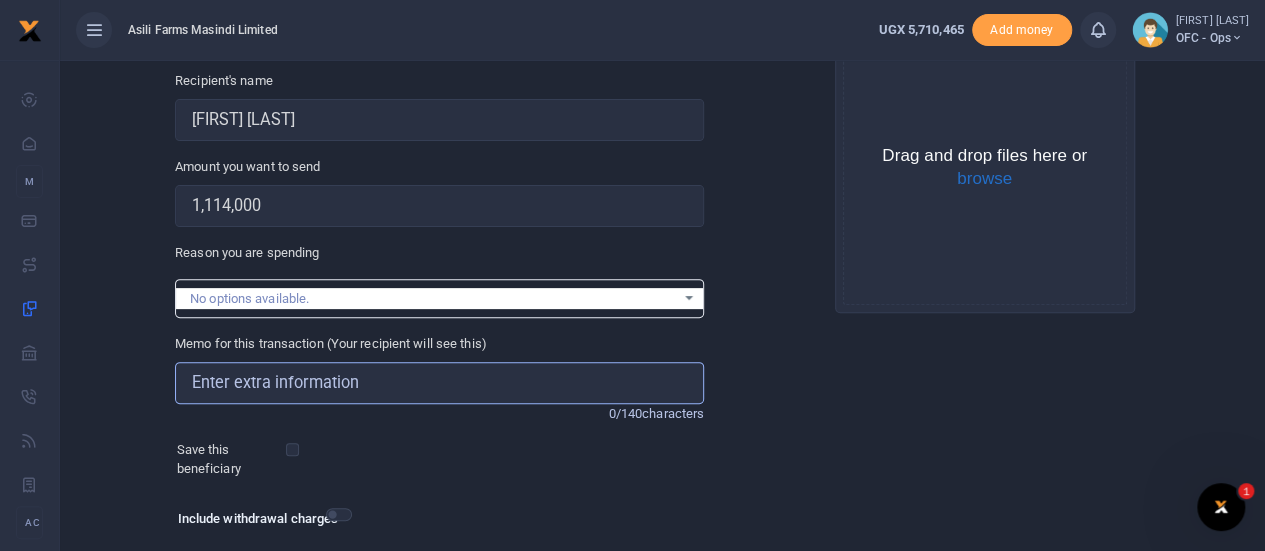 click on "Memo for this transaction (Your recipient will see this)" at bounding box center (439, 383) 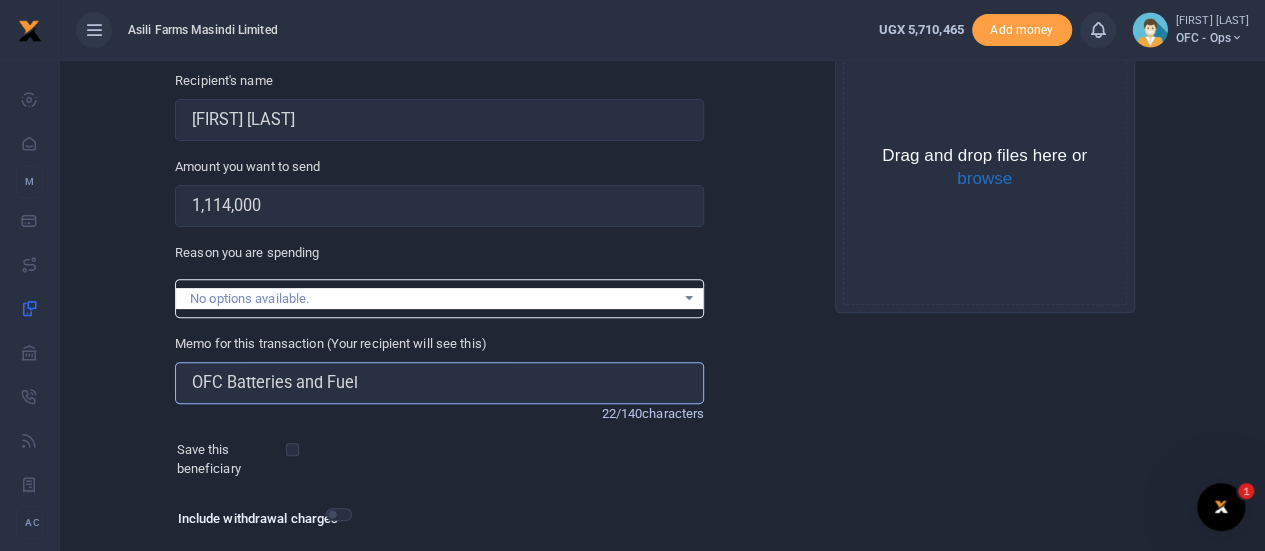 scroll, scrollTop: 132, scrollLeft: 0, axis: vertical 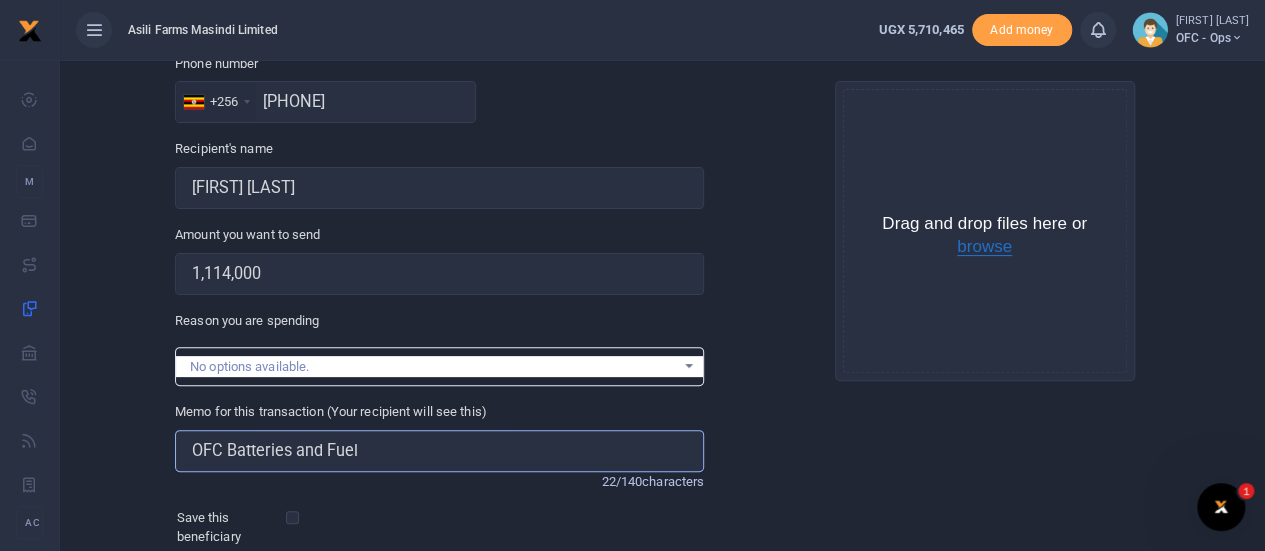 type on "OFC Batteries and Fuel" 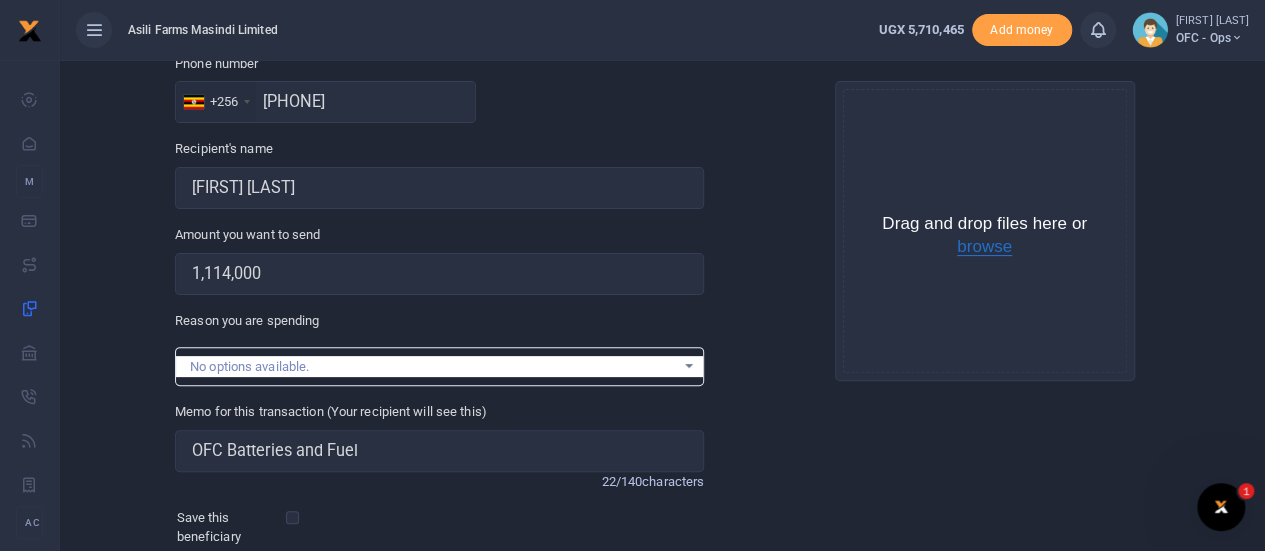 click on "browse" at bounding box center [984, 247] 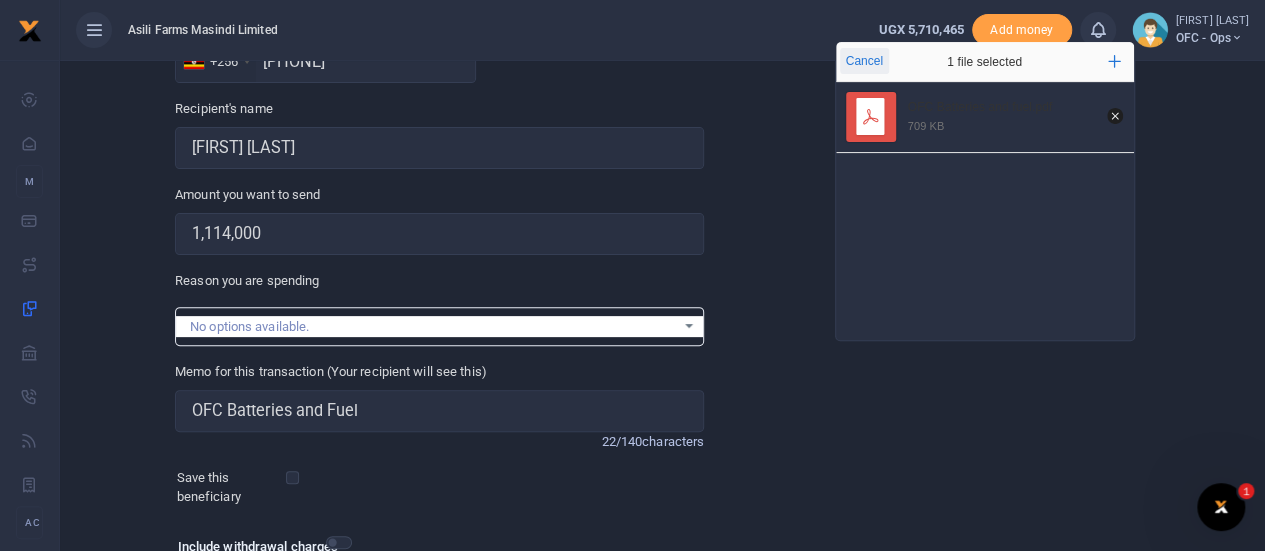scroll, scrollTop: 32, scrollLeft: 0, axis: vertical 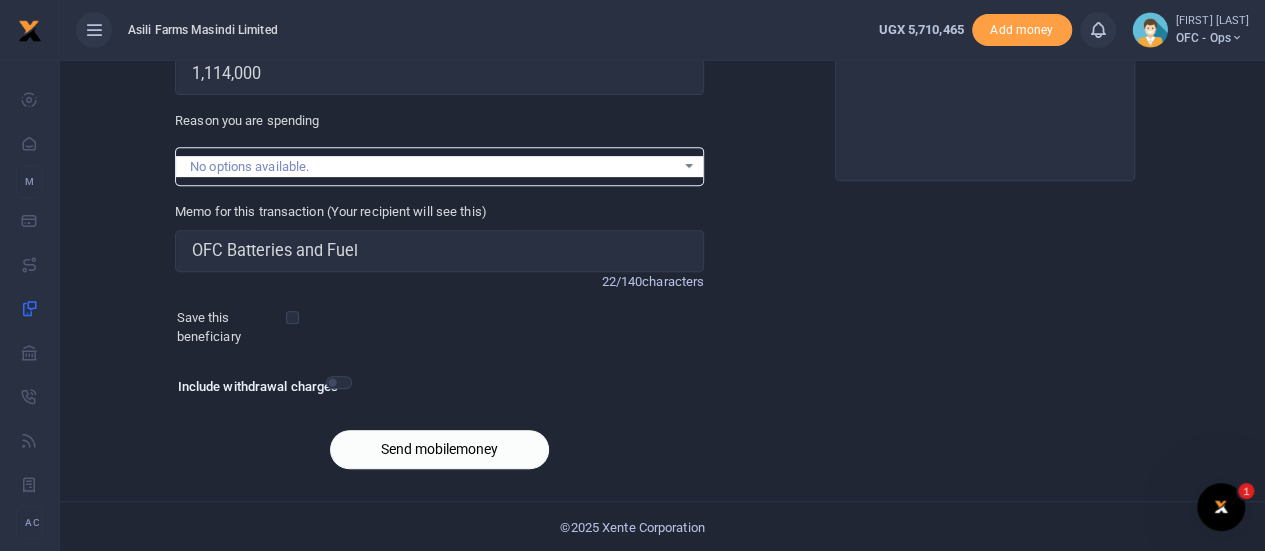 click on "Send mobilemoney" at bounding box center [439, 449] 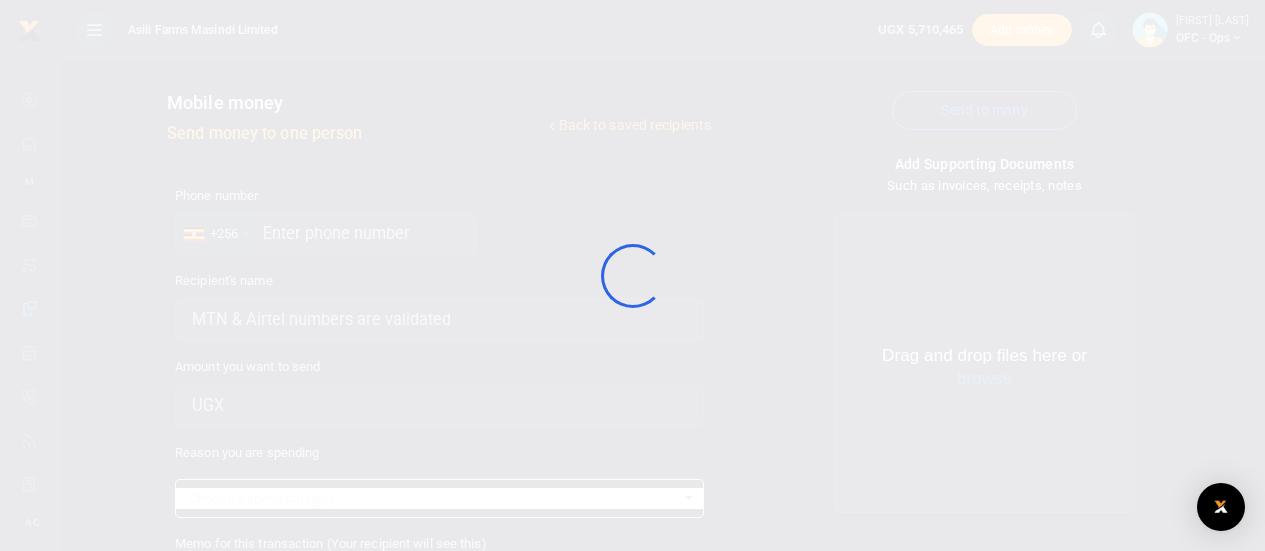 select 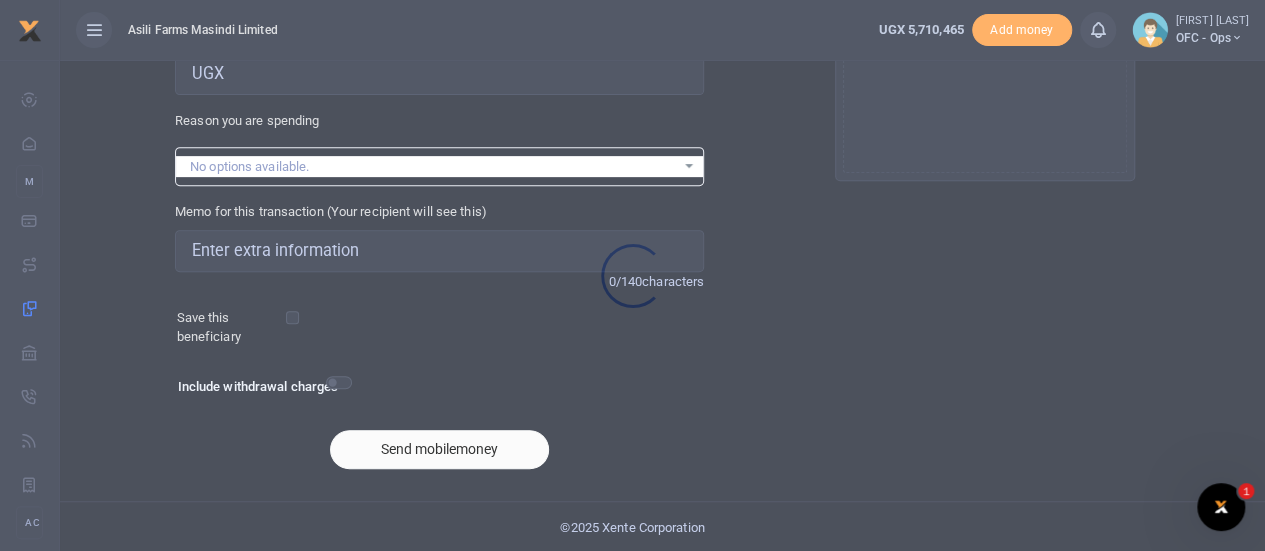 scroll, scrollTop: 0, scrollLeft: 0, axis: both 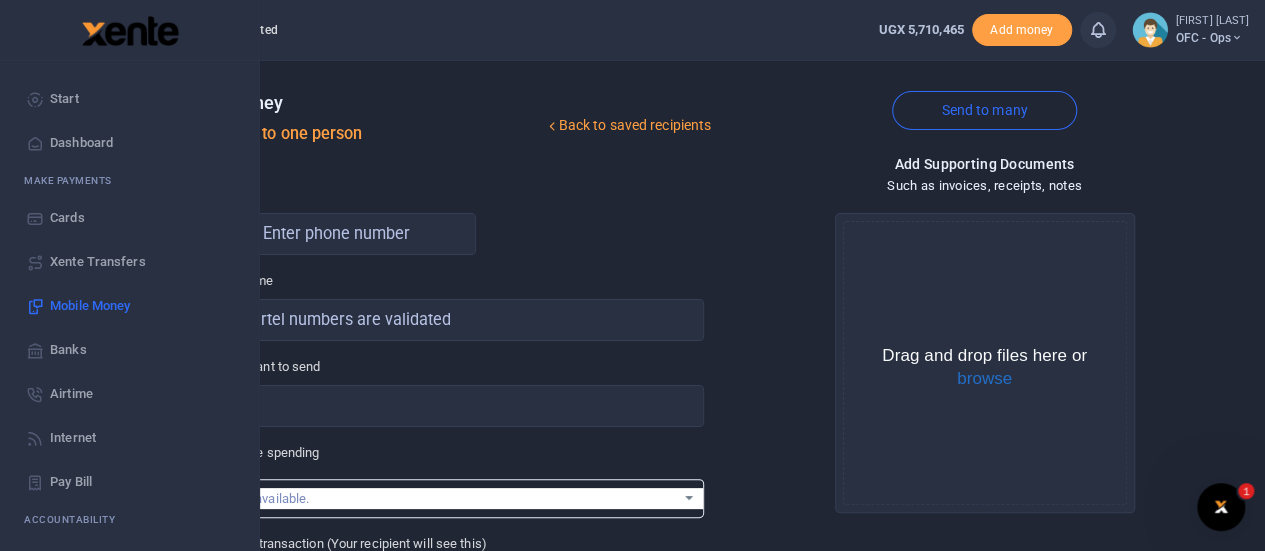 click on "Start" at bounding box center [64, 99] 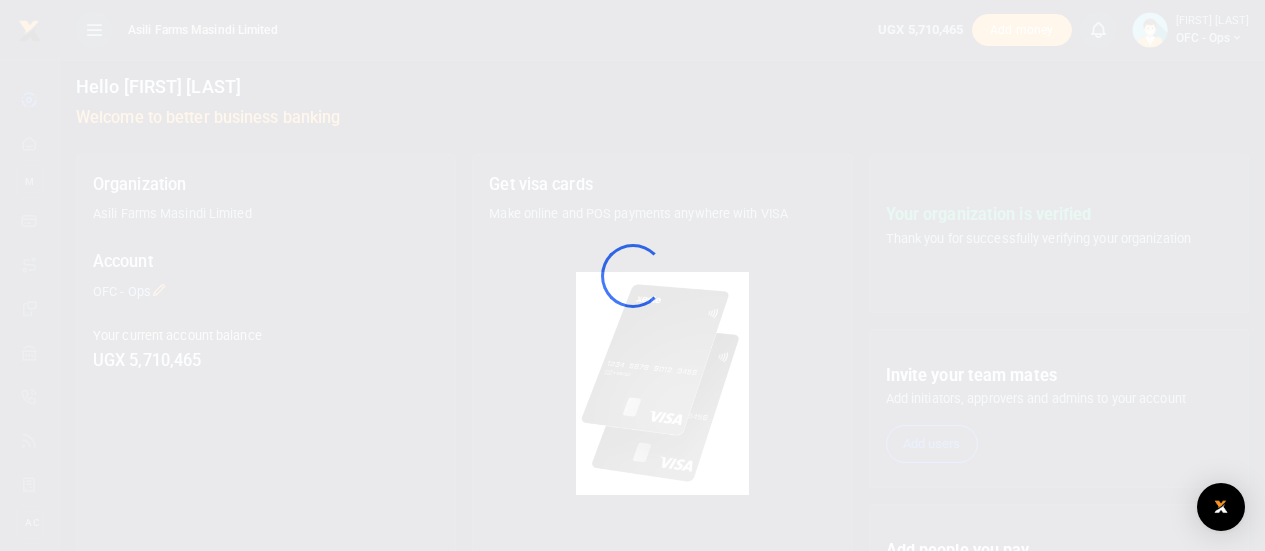 scroll, scrollTop: 0, scrollLeft: 0, axis: both 